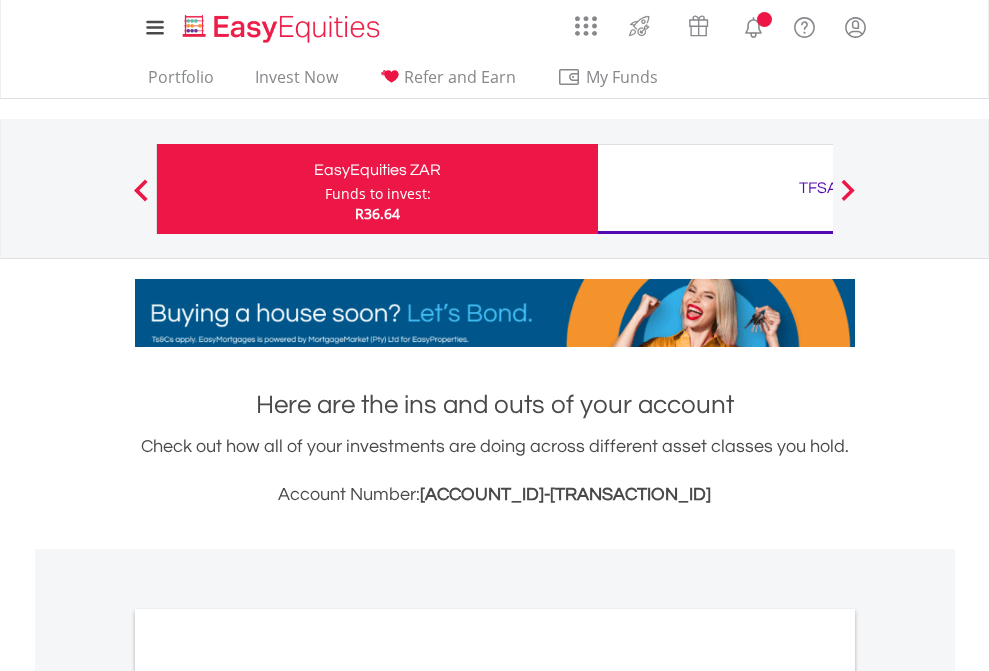 scroll, scrollTop: 0, scrollLeft: 0, axis: both 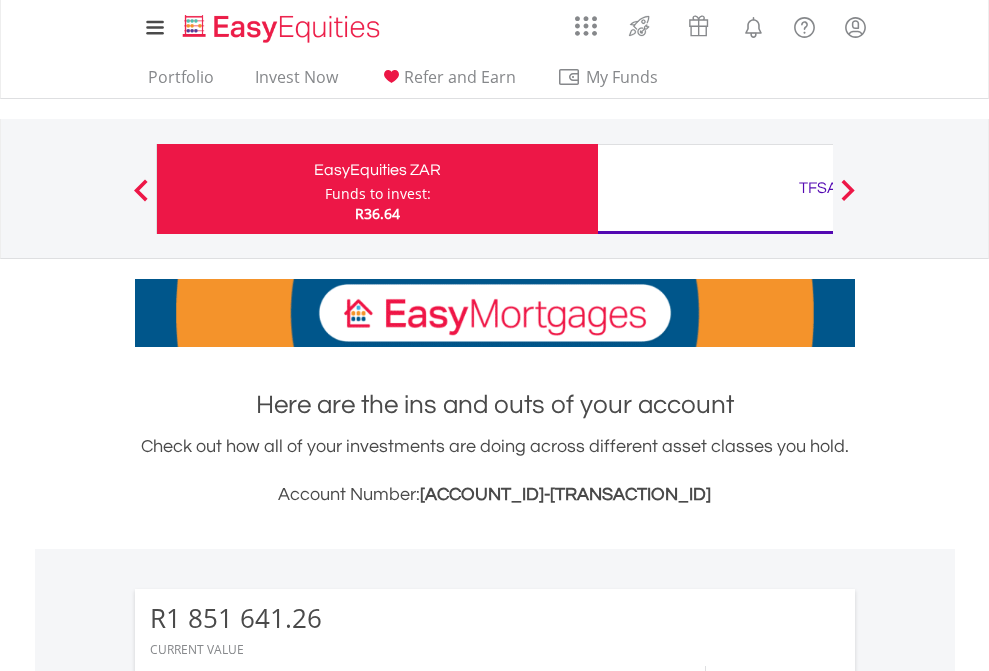 click on "Funds to invest:" at bounding box center (378, 194) 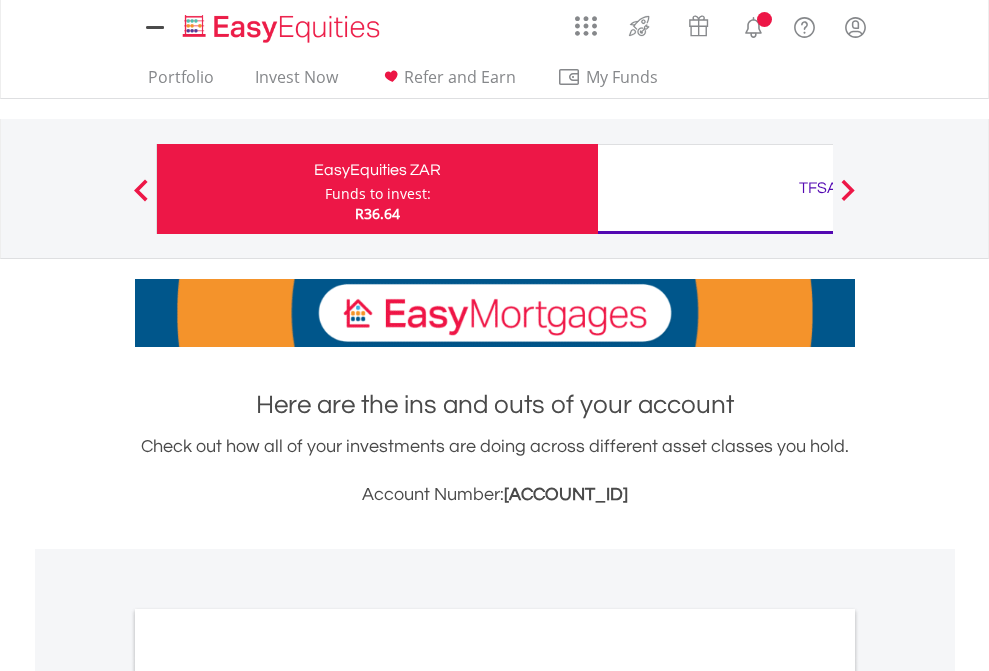 scroll, scrollTop: 0, scrollLeft: 0, axis: both 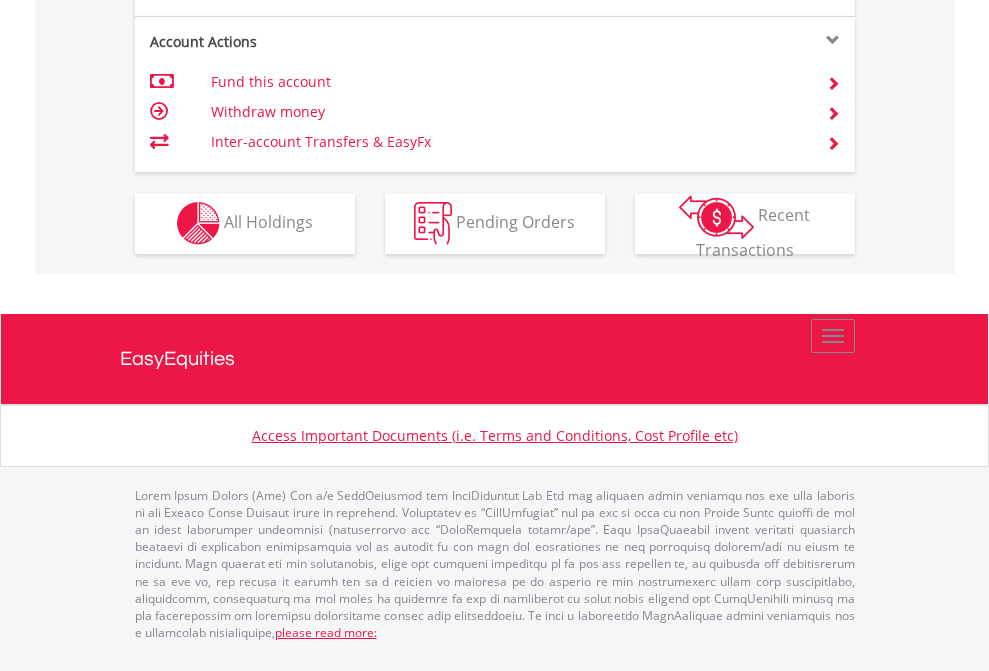 click on "Investment types" at bounding box center [706, -337] 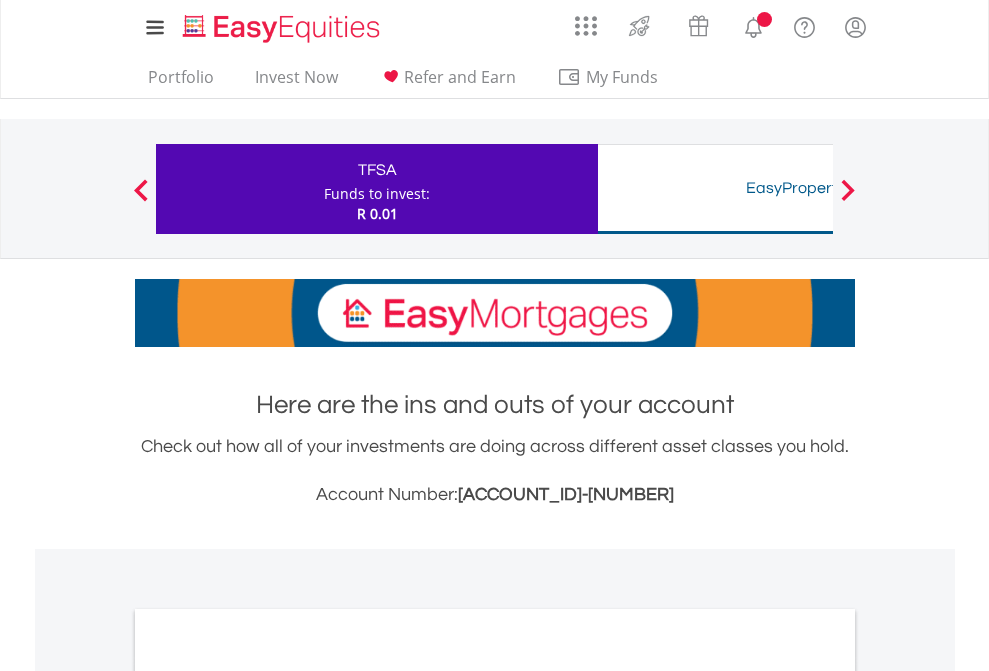 scroll, scrollTop: 0, scrollLeft: 0, axis: both 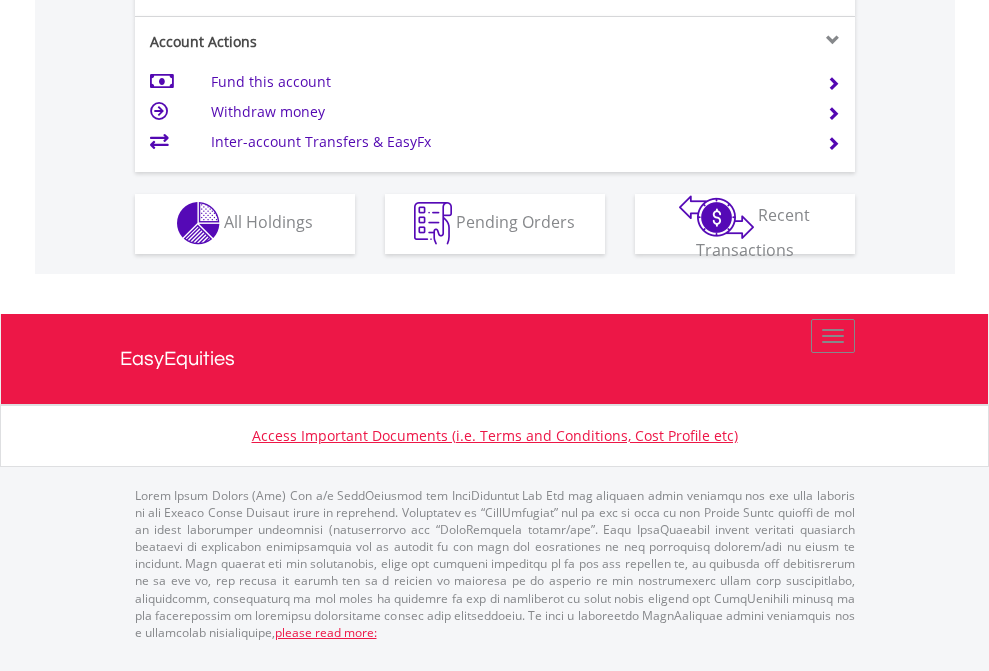 click on "Investment types" at bounding box center [706, -357] 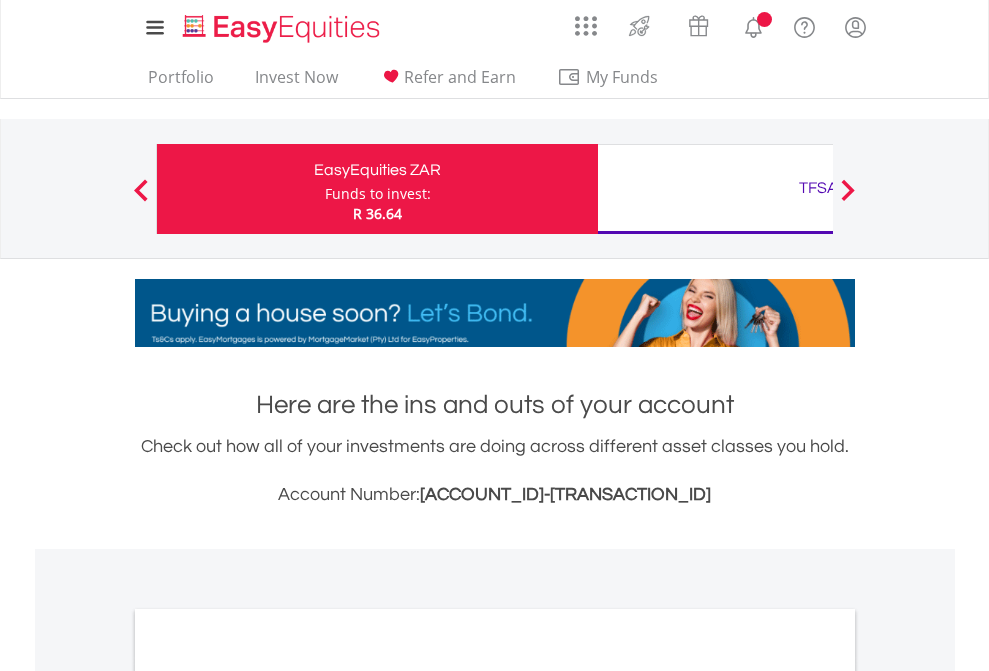 scroll, scrollTop: 0, scrollLeft: 0, axis: both 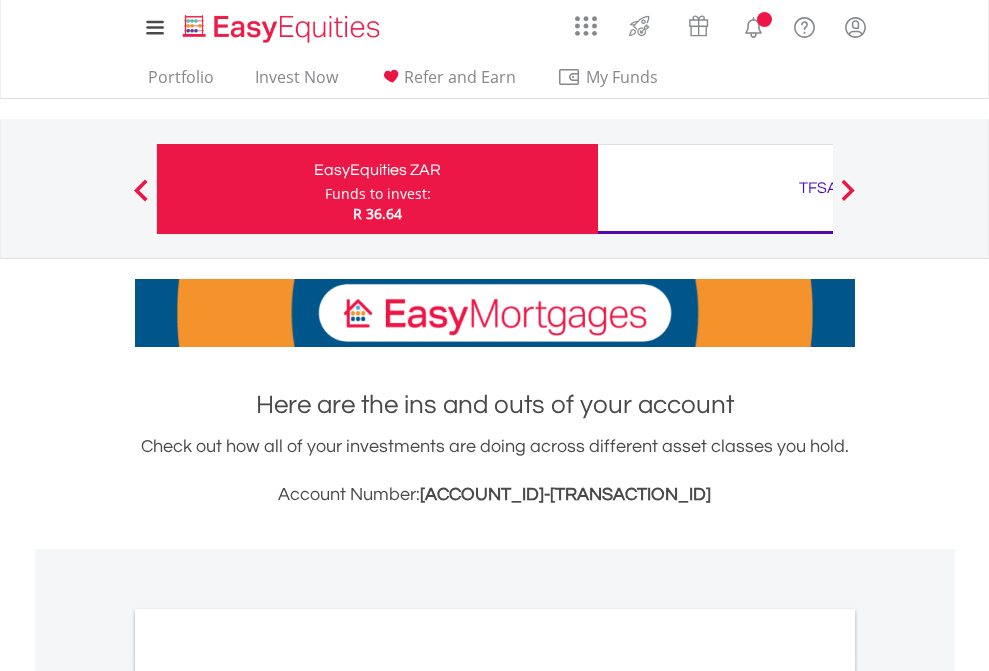 click on "All Holdings" at bounding box center [268, 1096] 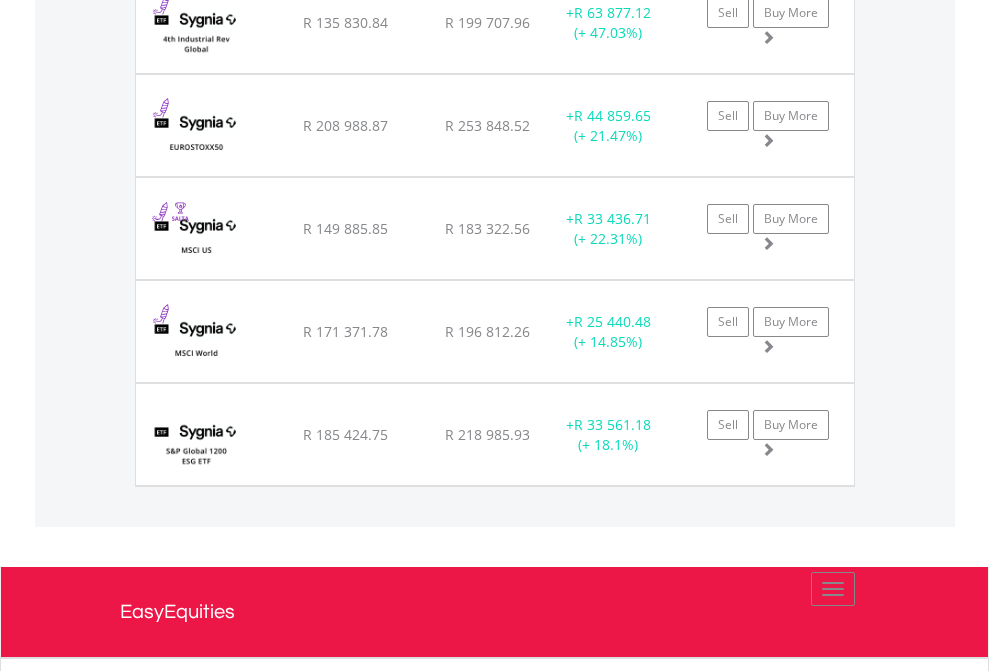 scroll, scrollTop: 2385, scrollLeft: 0, axis: vertical 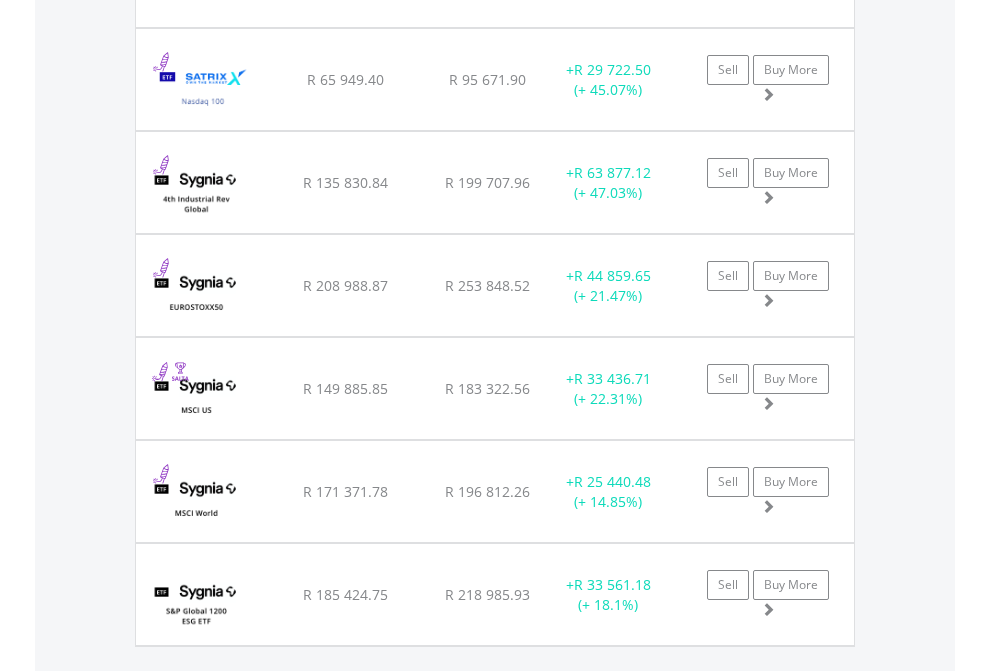 click on "TFSA" at bounding box center (818, -2197) 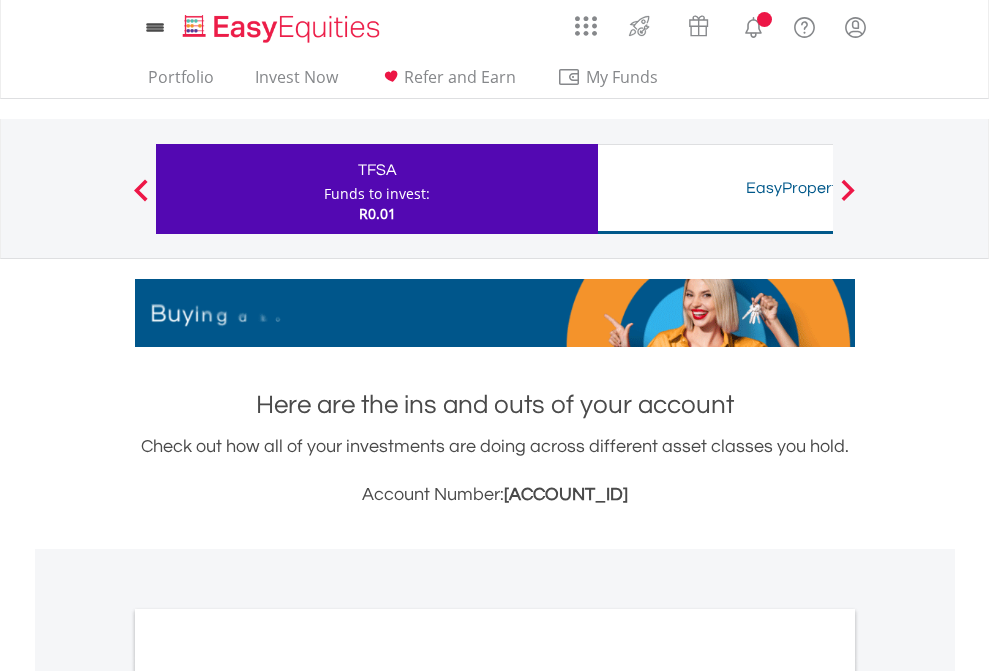 scroll, scrollTop: 1202, scrollLeft: 0, axis: vertical 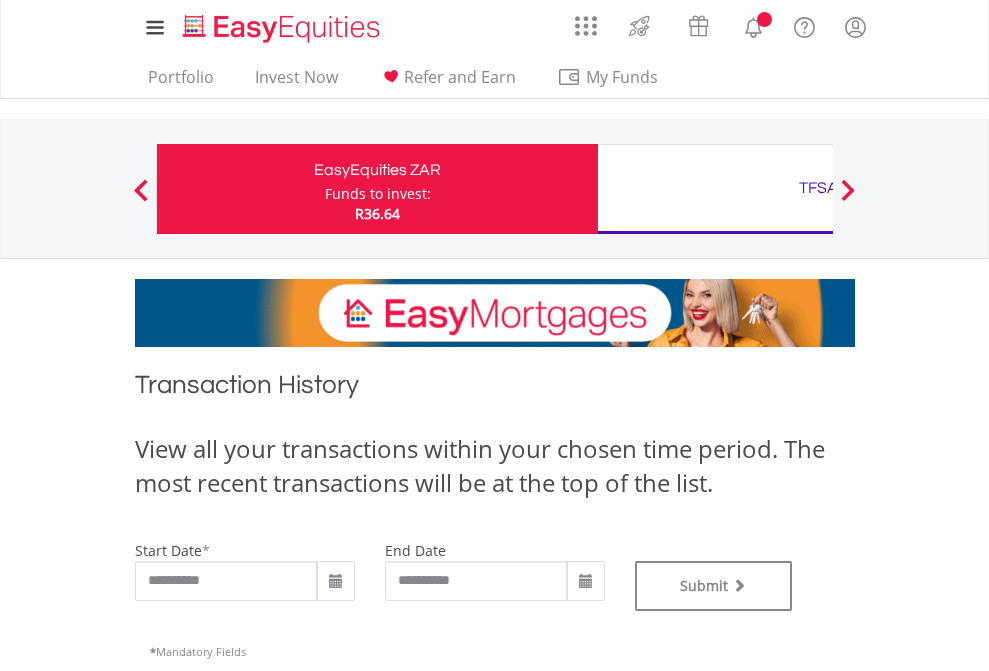 type on "**********" 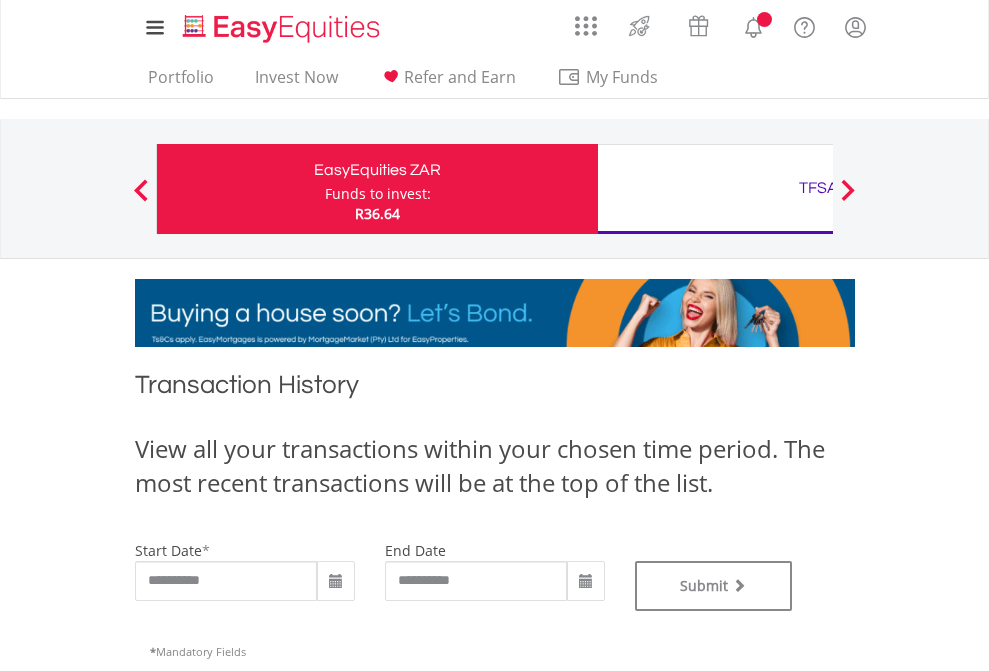 scroll, scrollTop: 0, scrollLeft: 0, axis: both 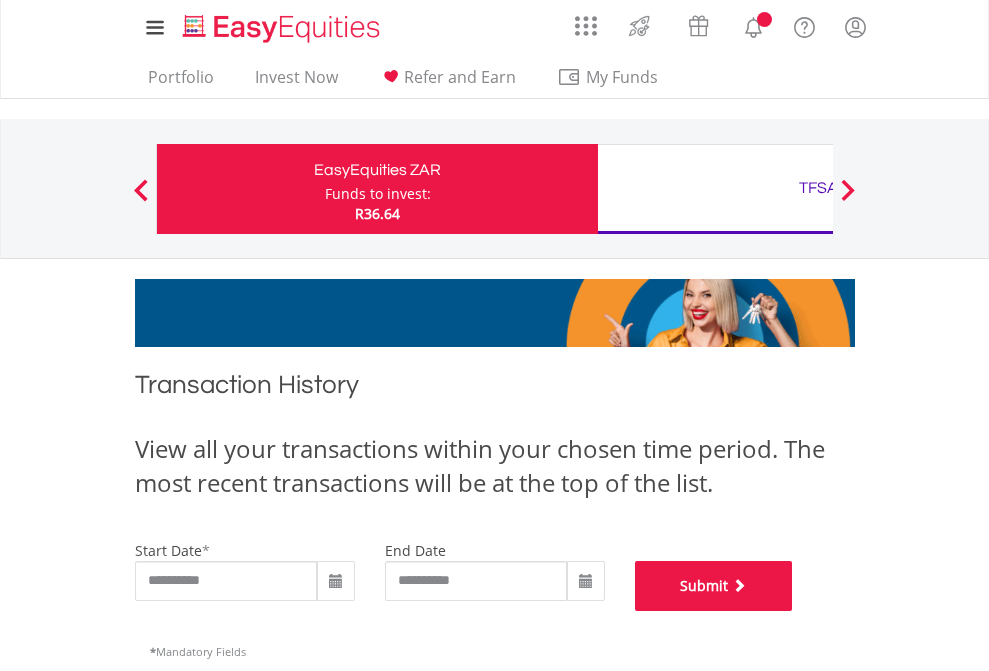 click on "Submit" at bounding box center [714, 586] 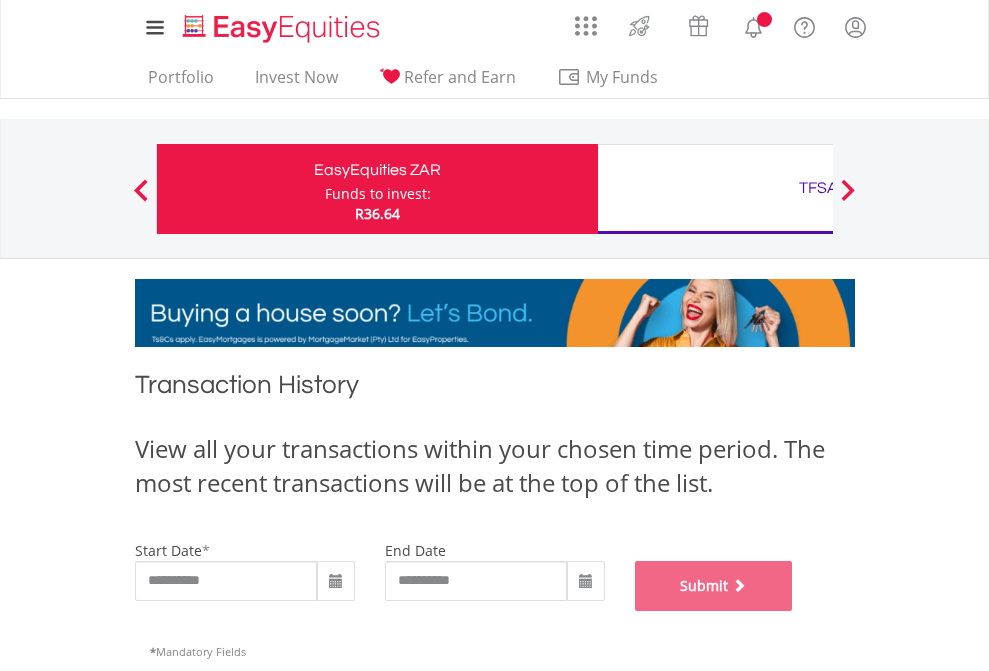 scroll, scrollTop: 811, scrollLeft: 0, axis: vertical 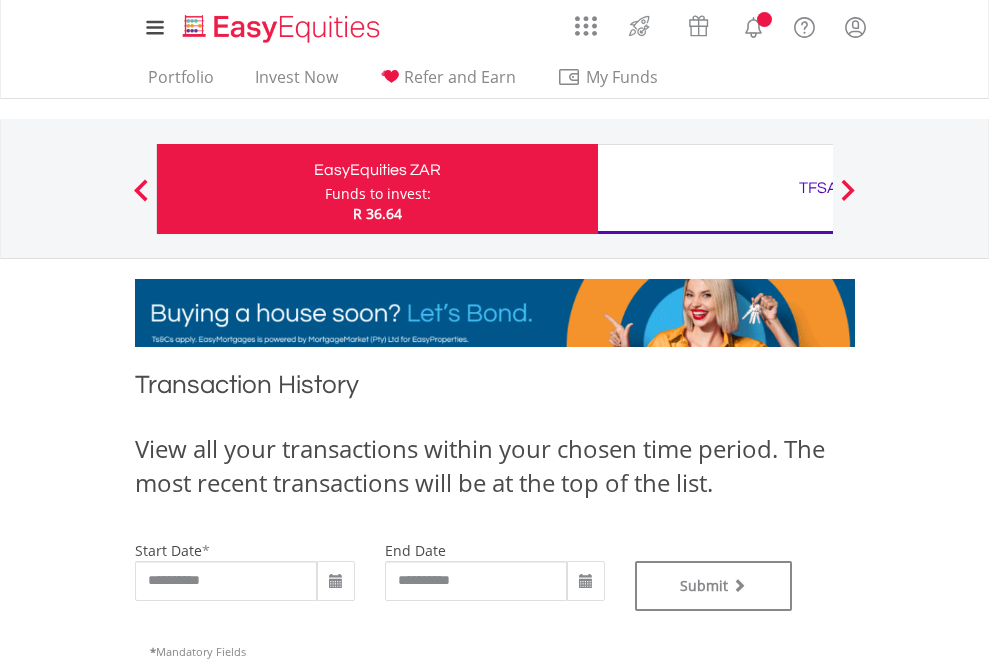 click on "TFSA" at bounding box center (818, 188) 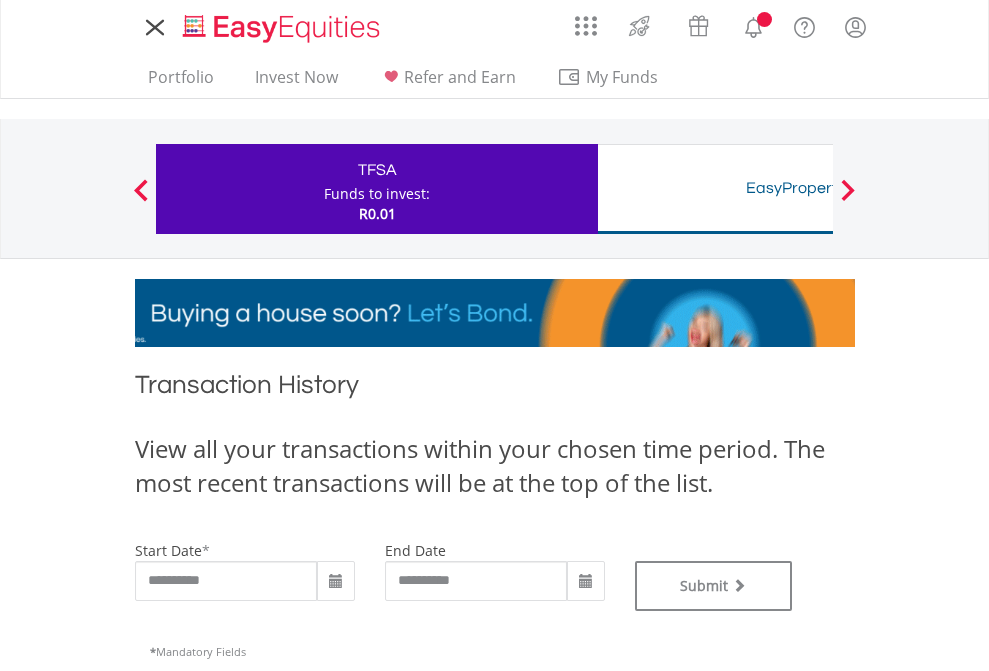 scroll, scrollTop: 0, scrollLeft: 0, axis: both 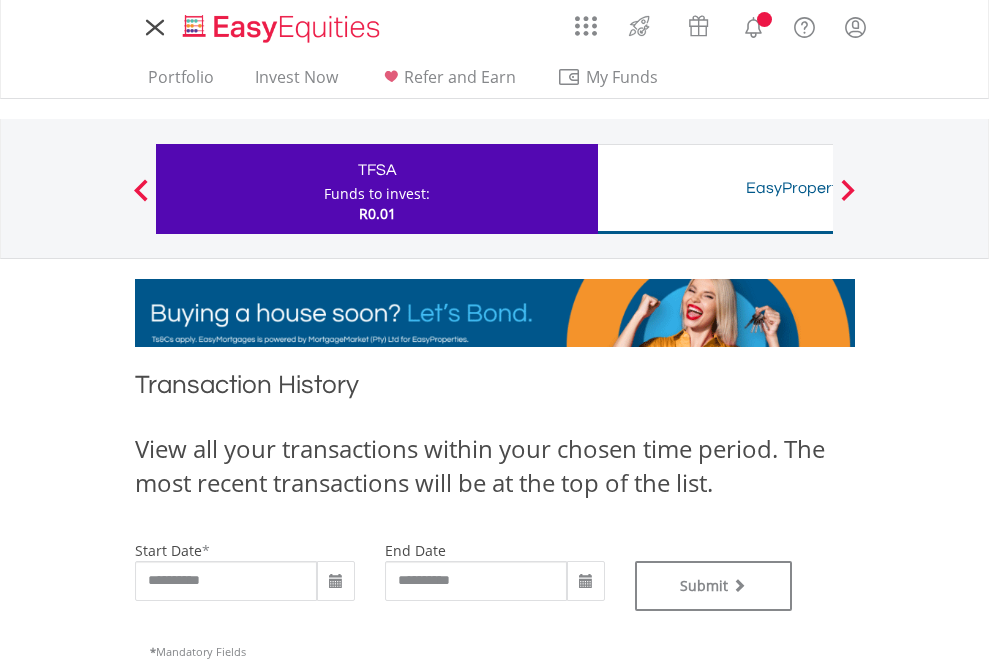 type on "**********" 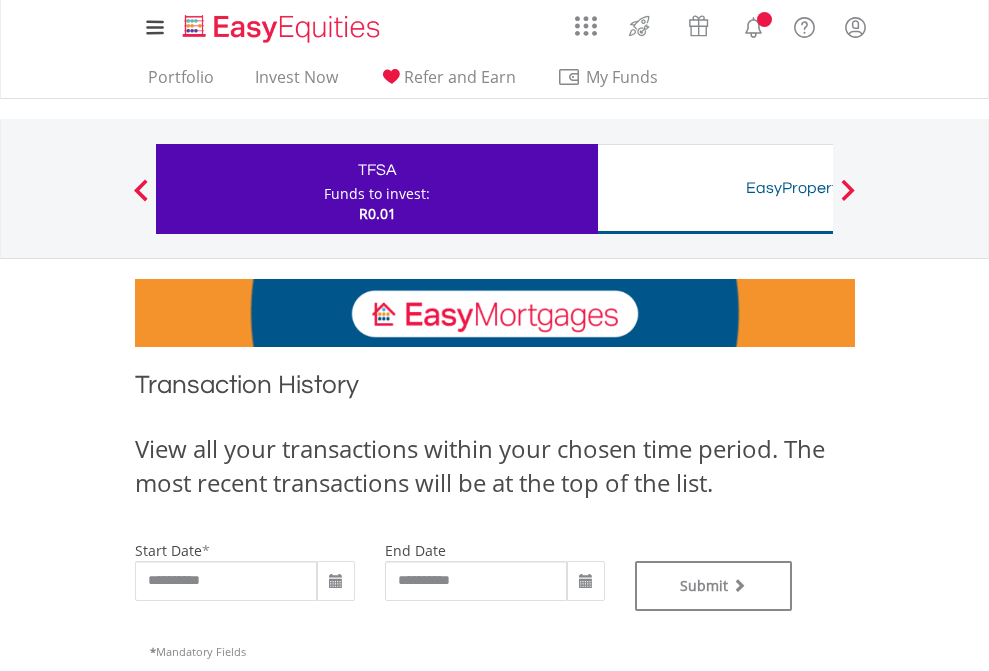 type on "**********" 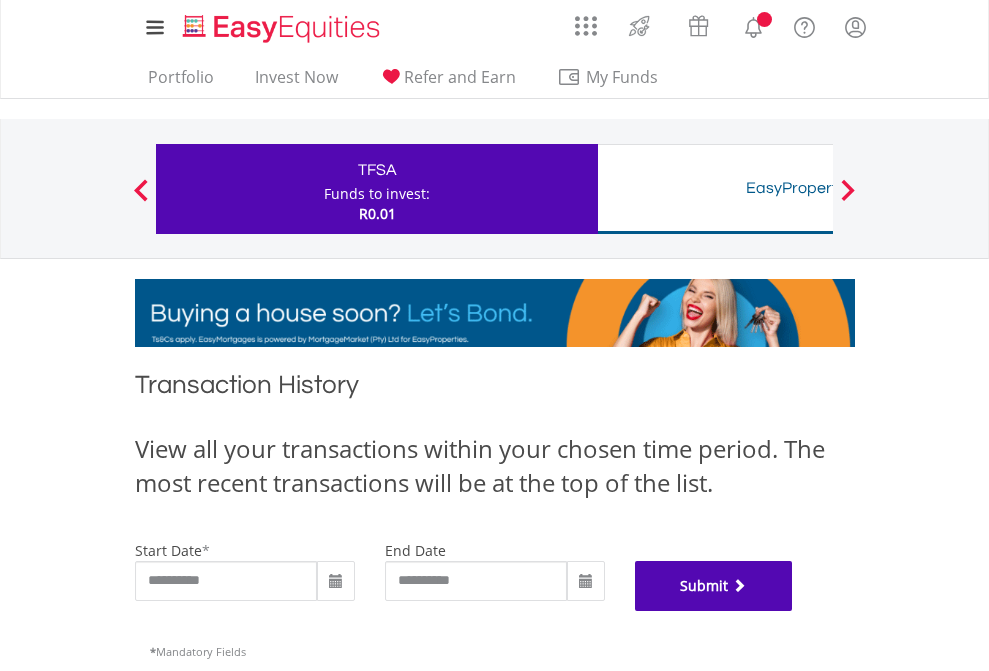 click on "Submit" at bounding box center [714, 586] 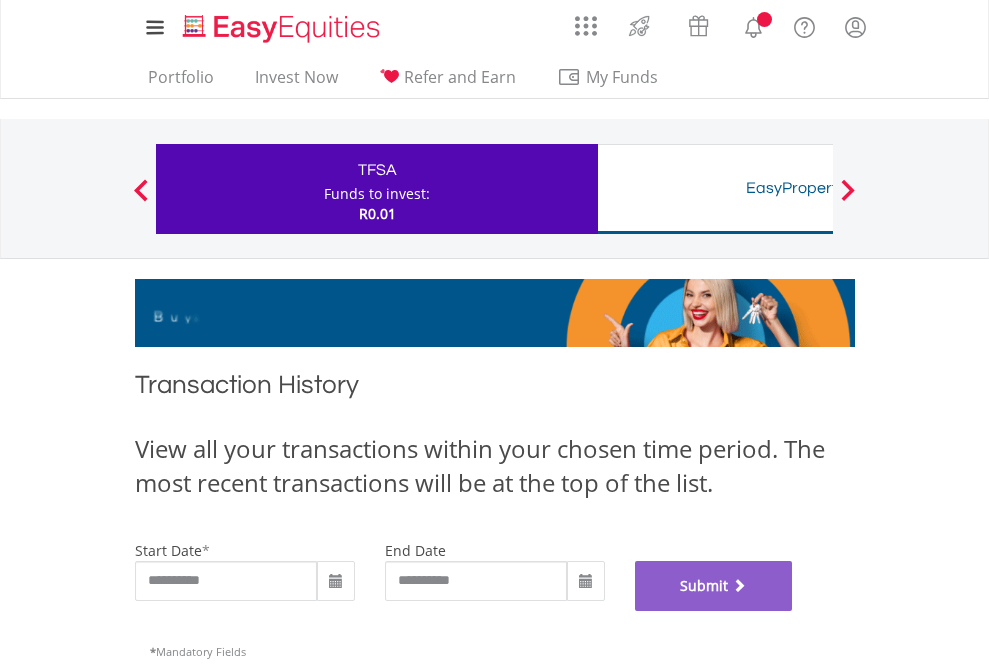 scroll, scrollTop: 811, scrollLeft: 0, axis: vertical 